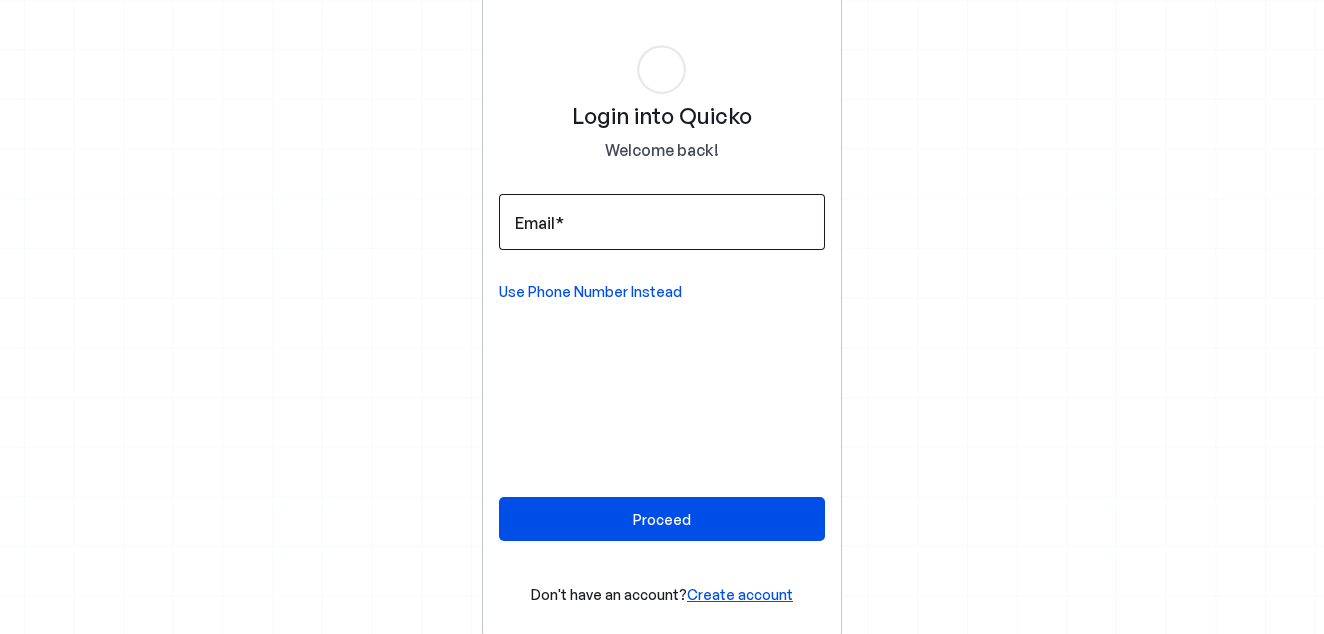 scroll, scrollTop: 0, scrollLeft: 0, axis: both 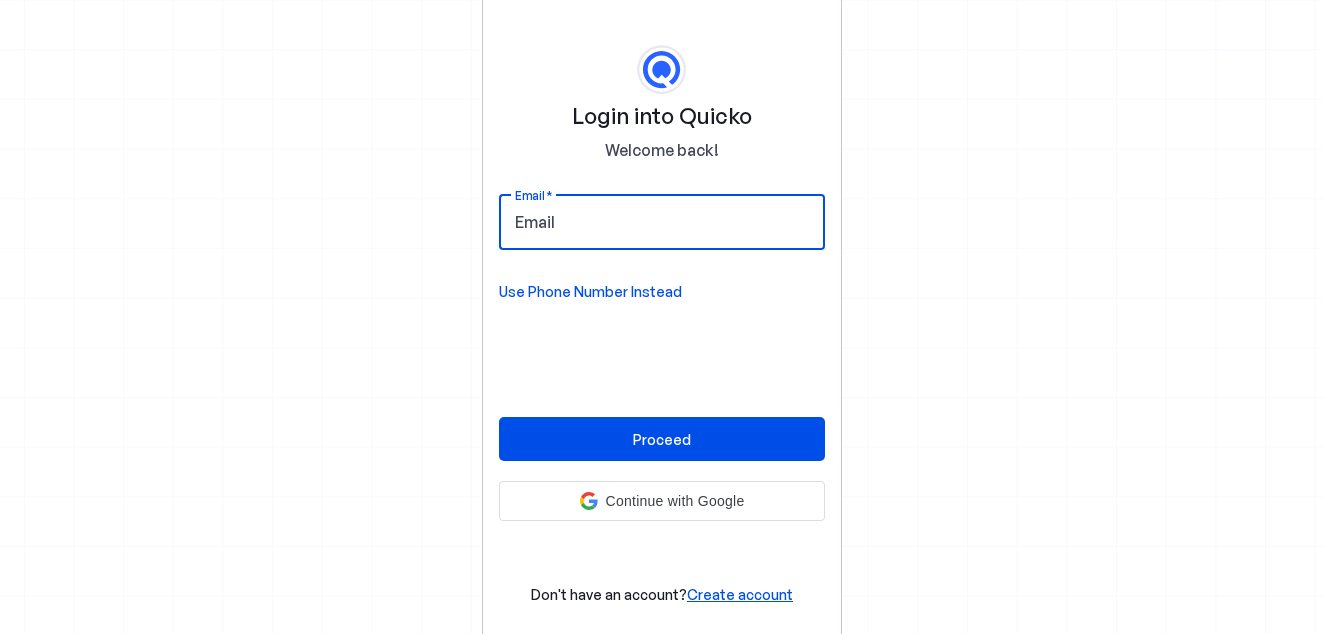 click on "Email" at bounding box center [662, 222] 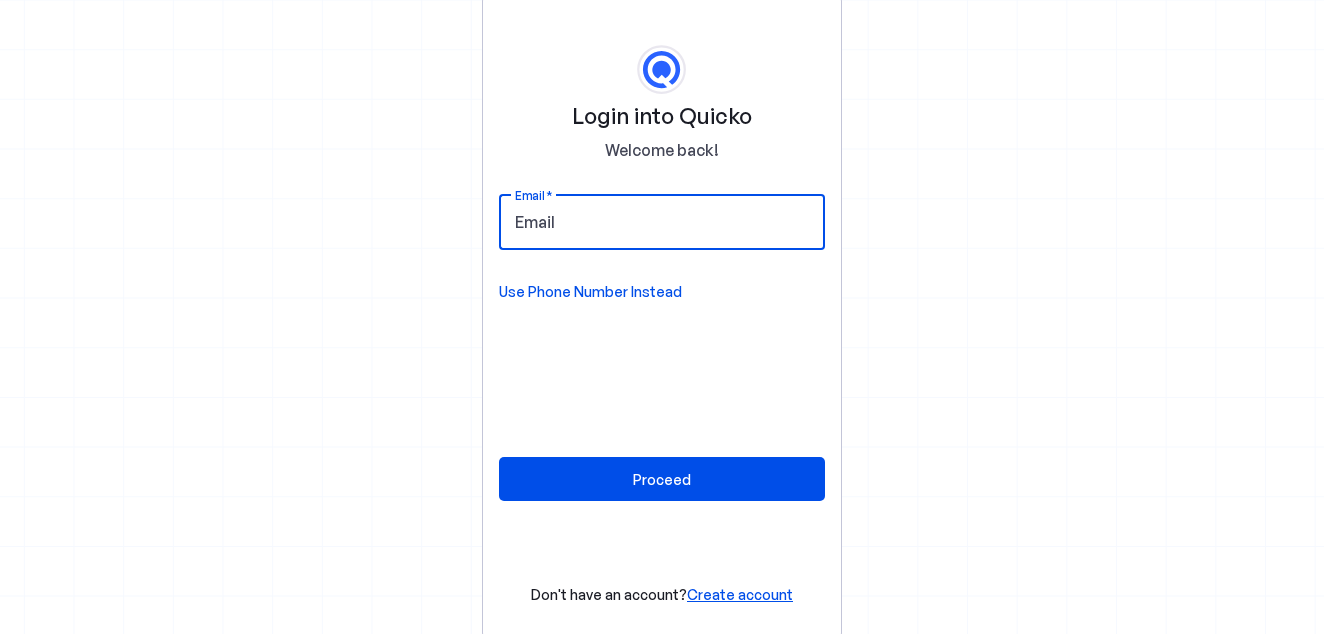 click on "Use Phone Number Instead" at bounding box center (590, 292) 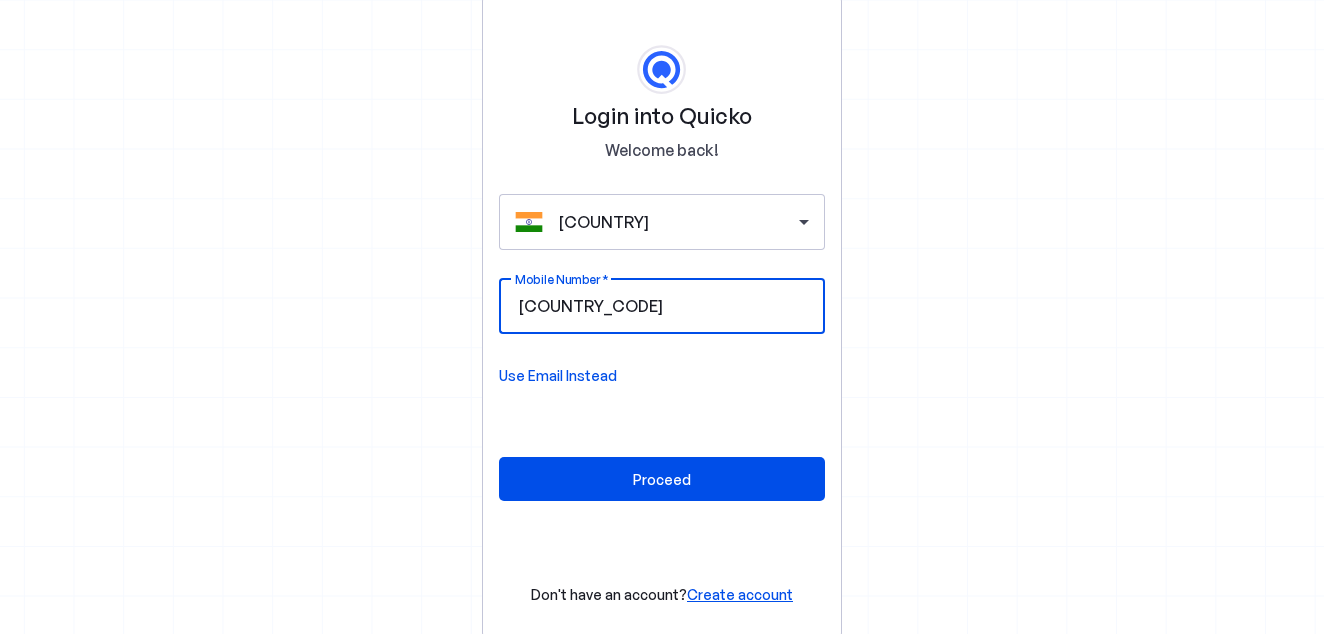 click on "Mobile Number" at bounding box center (738, 306) 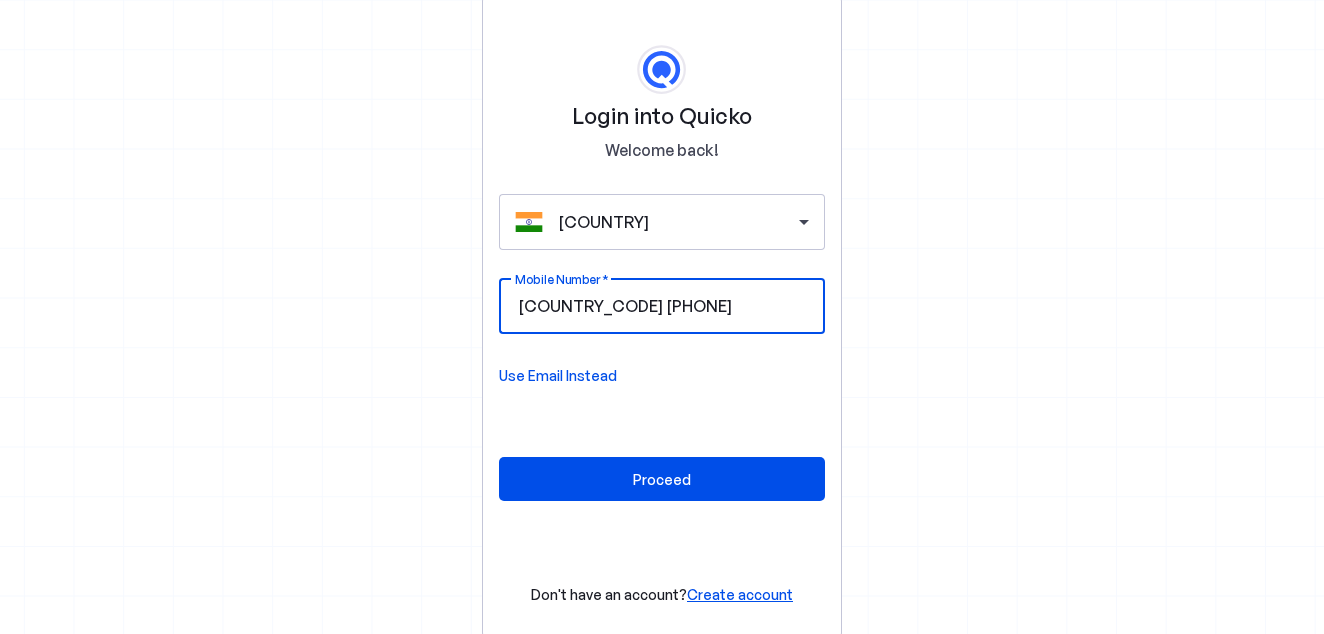 type on "9738714847" 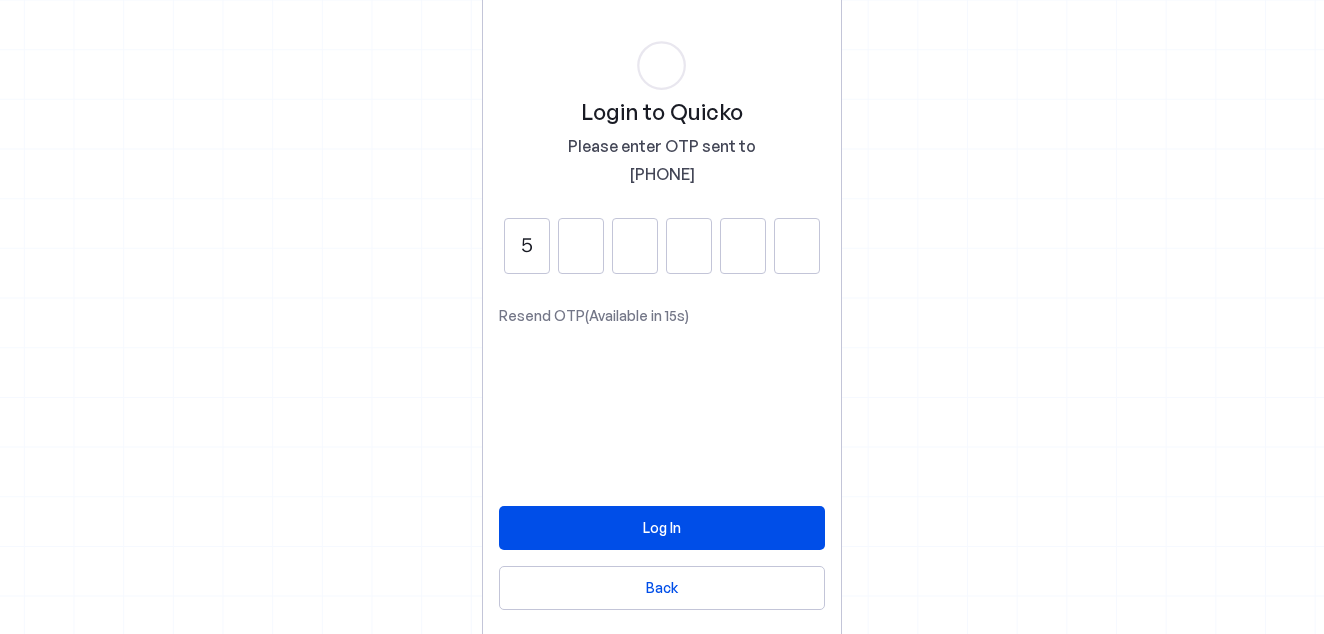 type on "5" 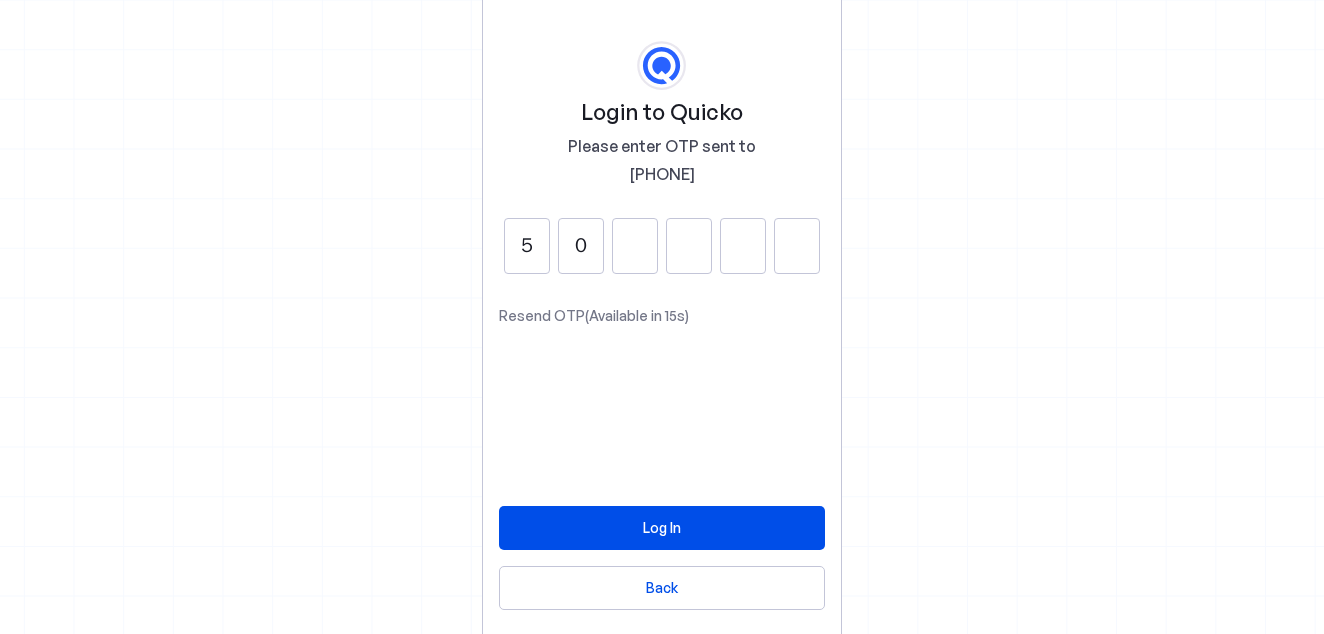 type on "0" 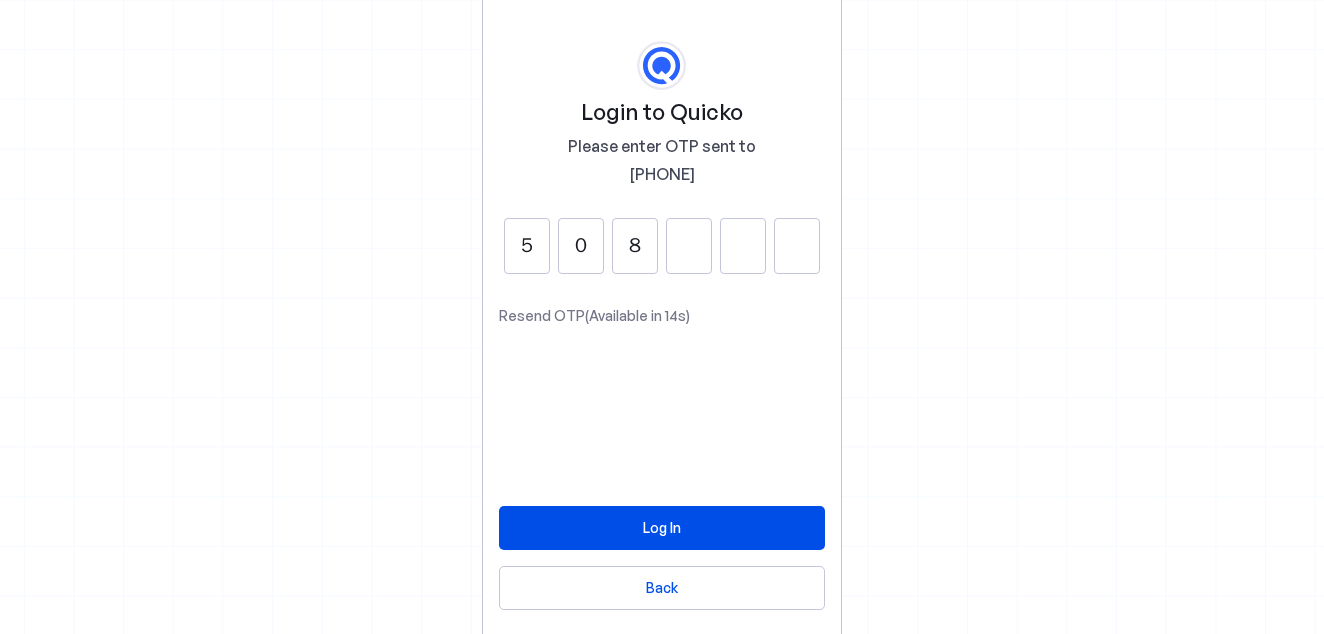 type on "8" 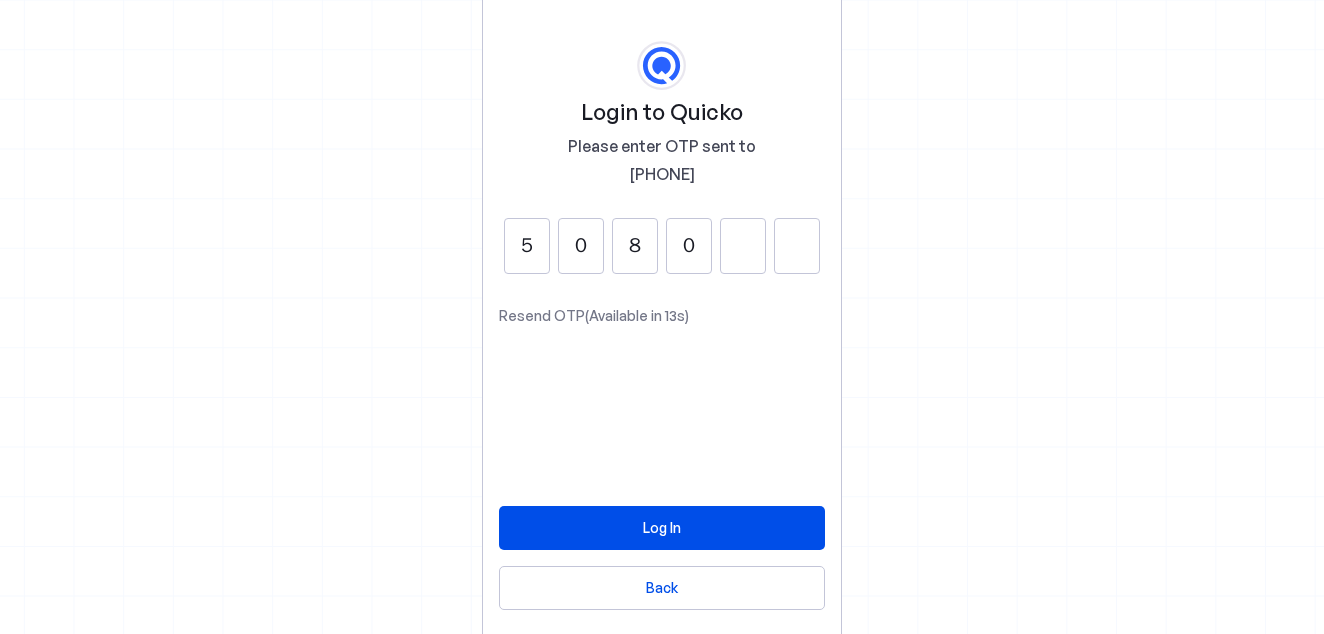 type on "0" 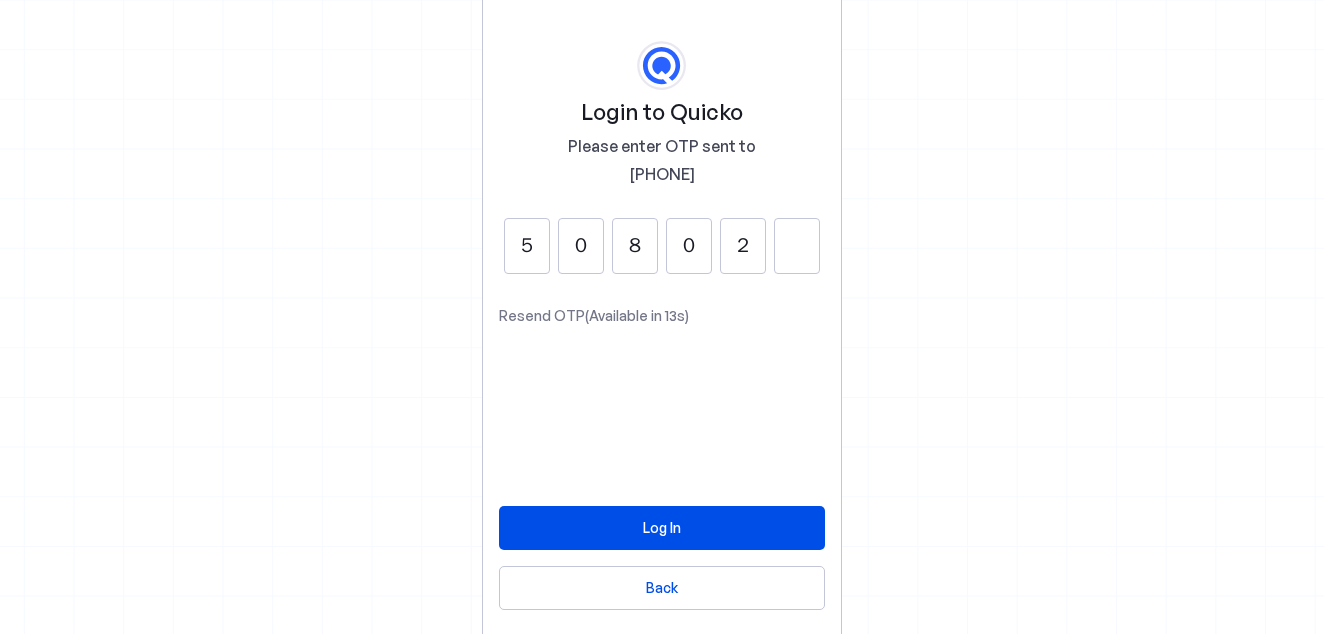 type on "2" 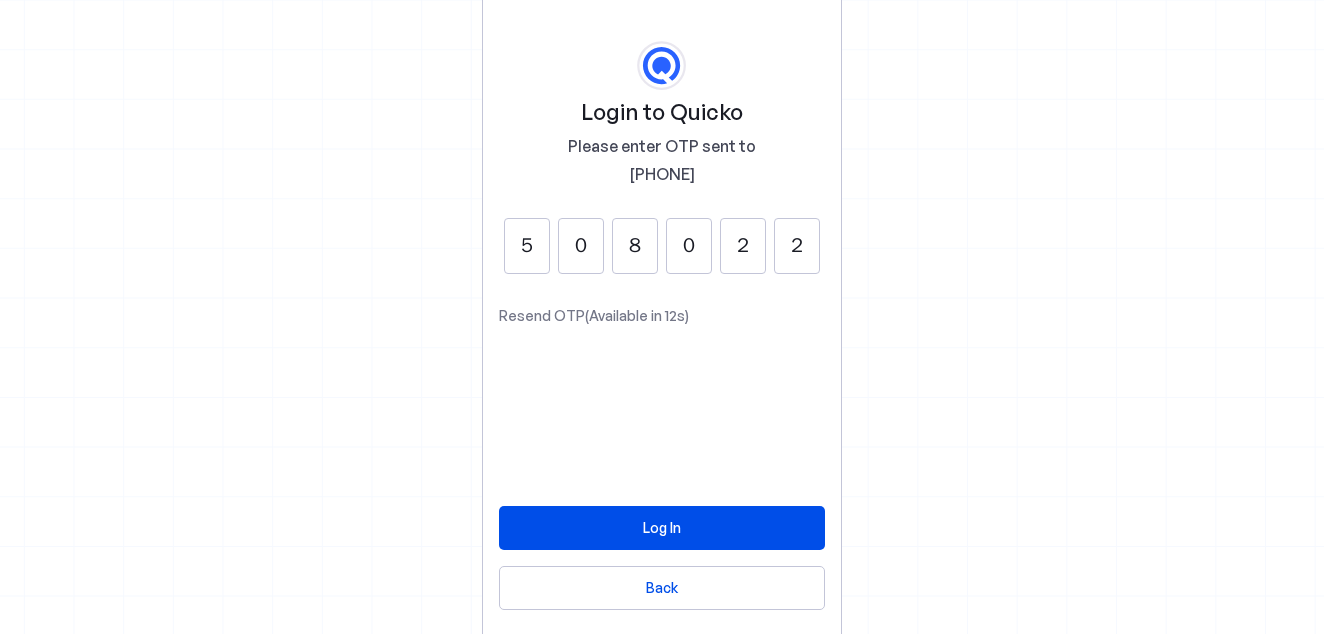 type on "2" 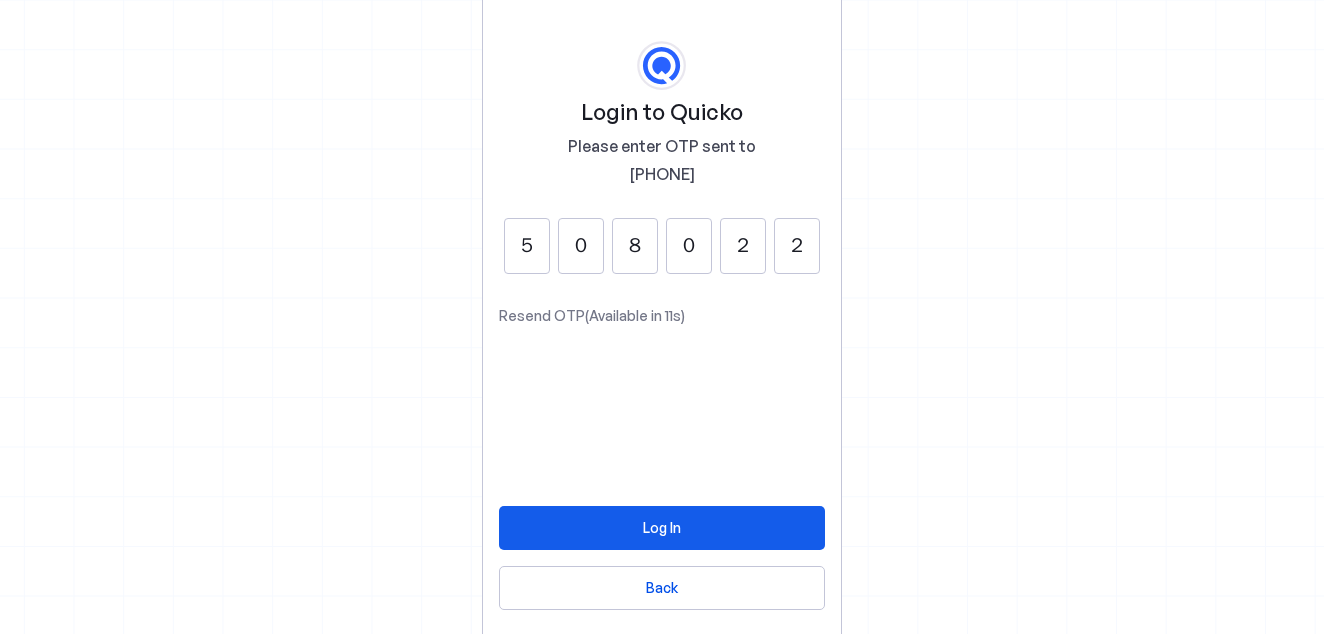 click on "Log In" at bounding box center (662, 527) 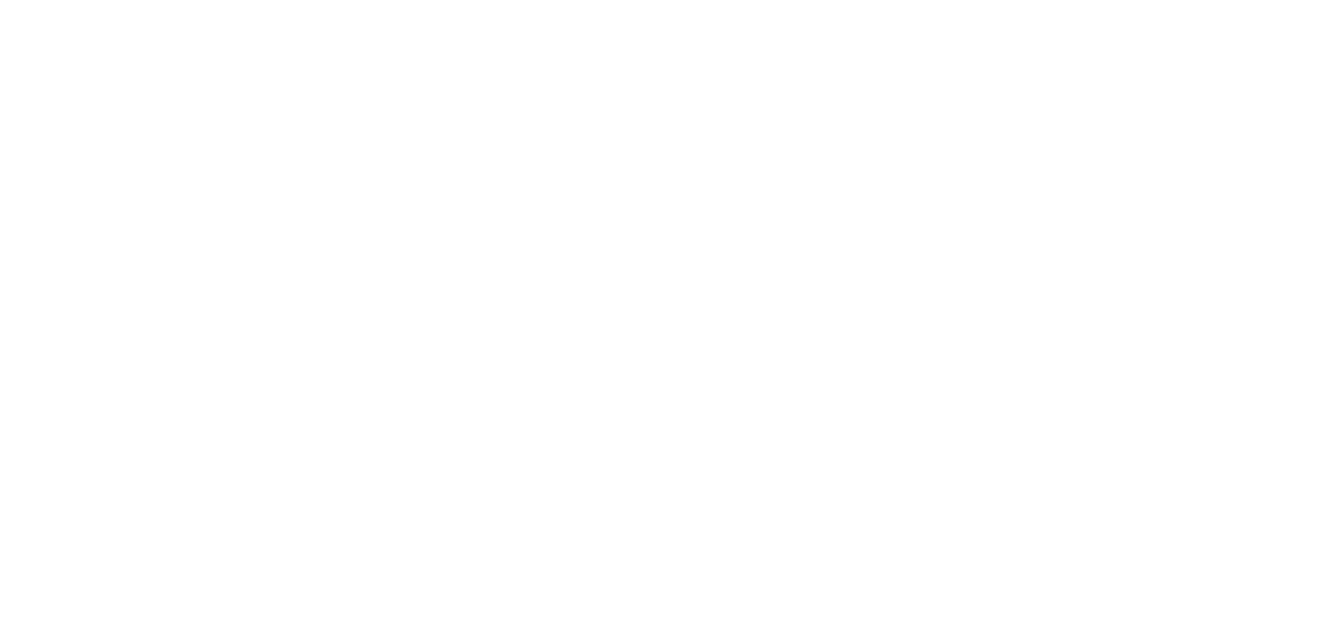 scroll, scrollTop: 0, scrollLeft: 0, axis: both 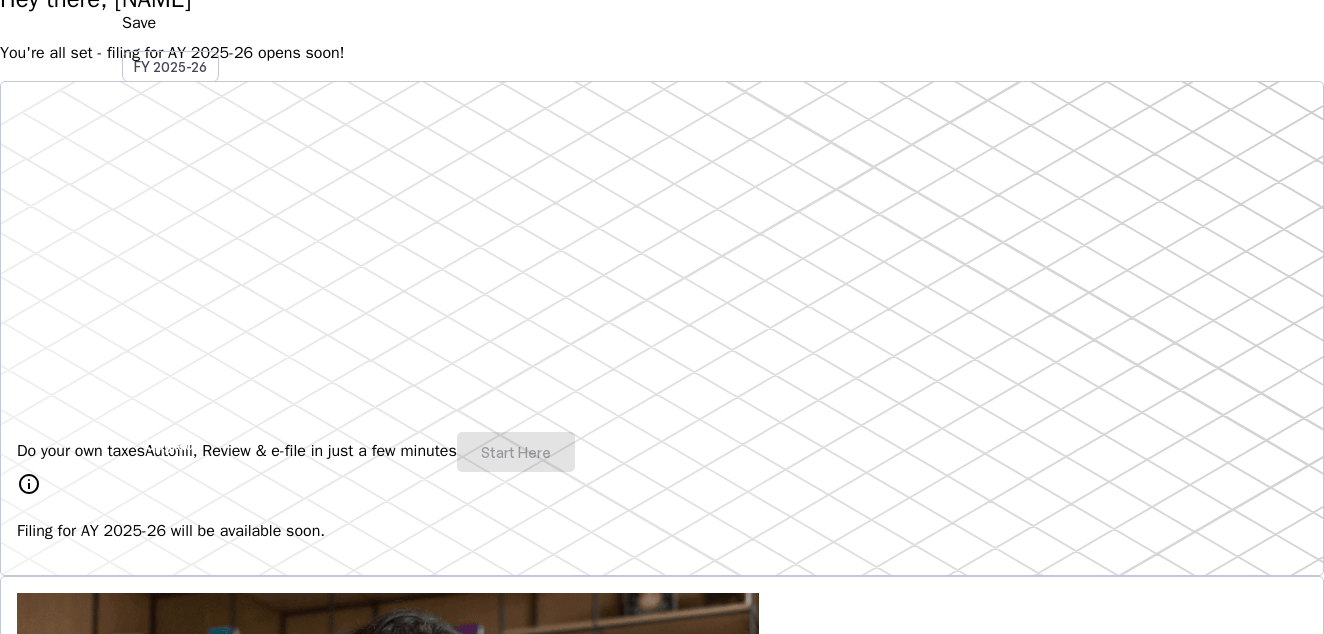 click on "Do your own taxes   Autofill, Review & e-file in just a few minutes   Start Here" at bounding box center (662, 452) 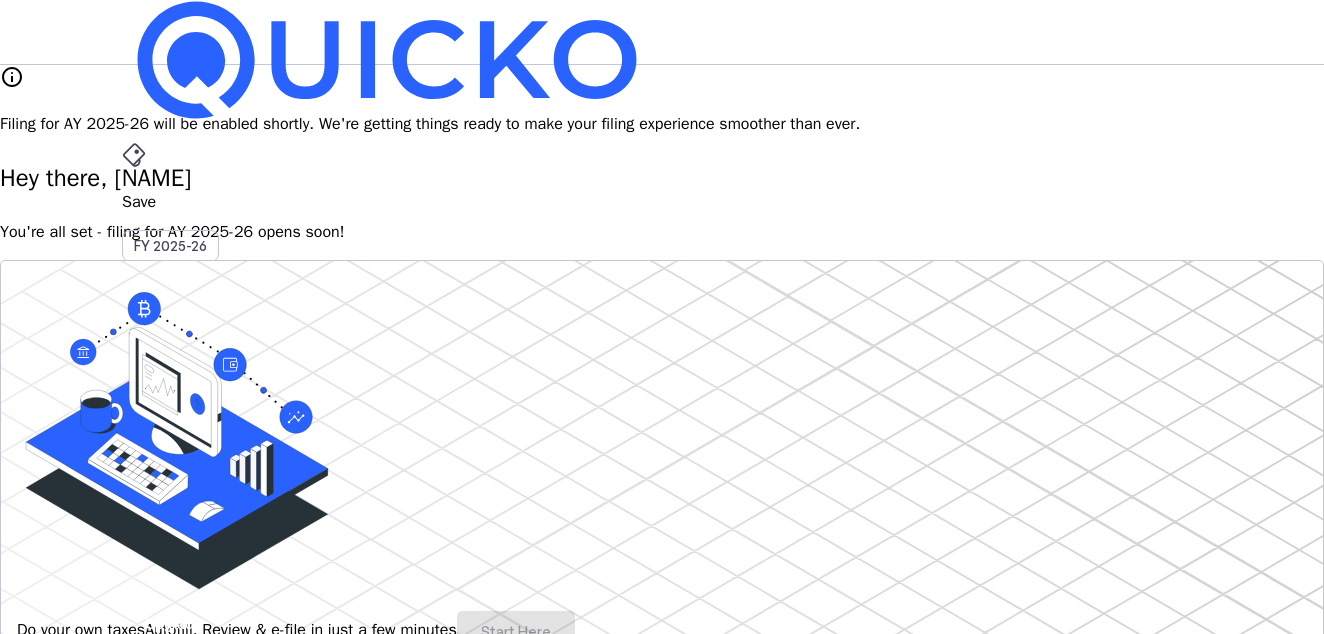 scroll, scrollTop: 0, scrollLeft: 0, axis: both 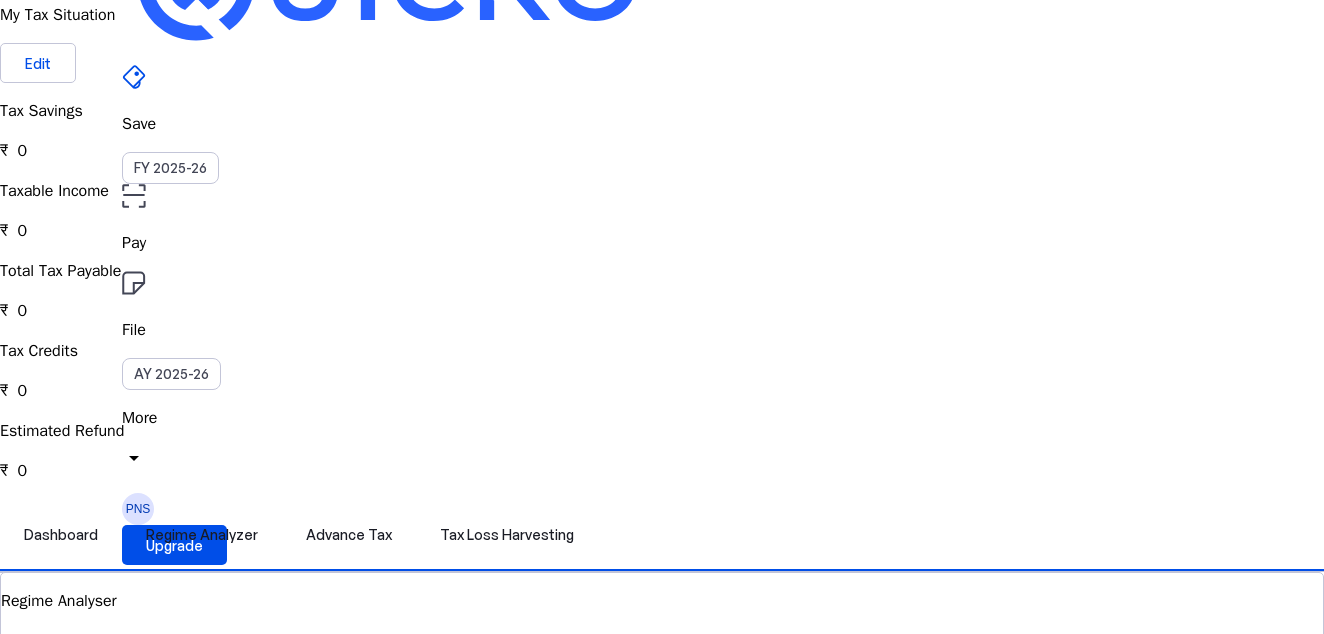 click at bounding box center [87, 745] 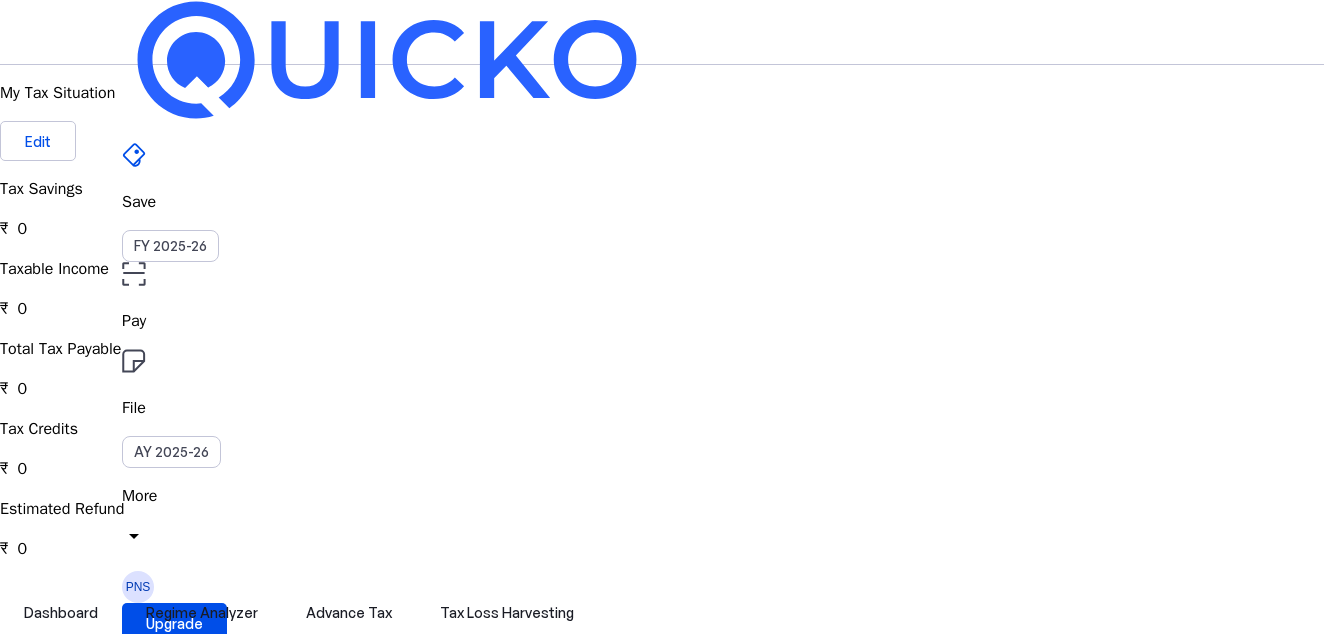 scroll, scrollTop: 0, scrollLeft: 0, axis: both 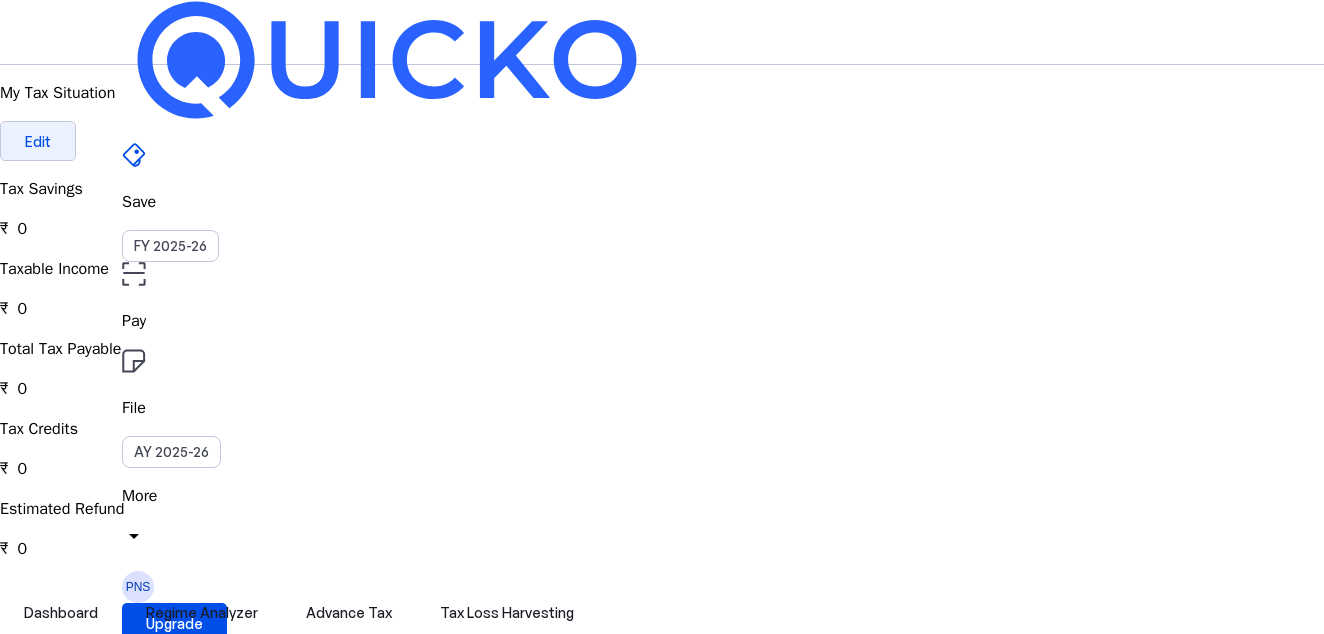 click at bounding box center [38, 141] 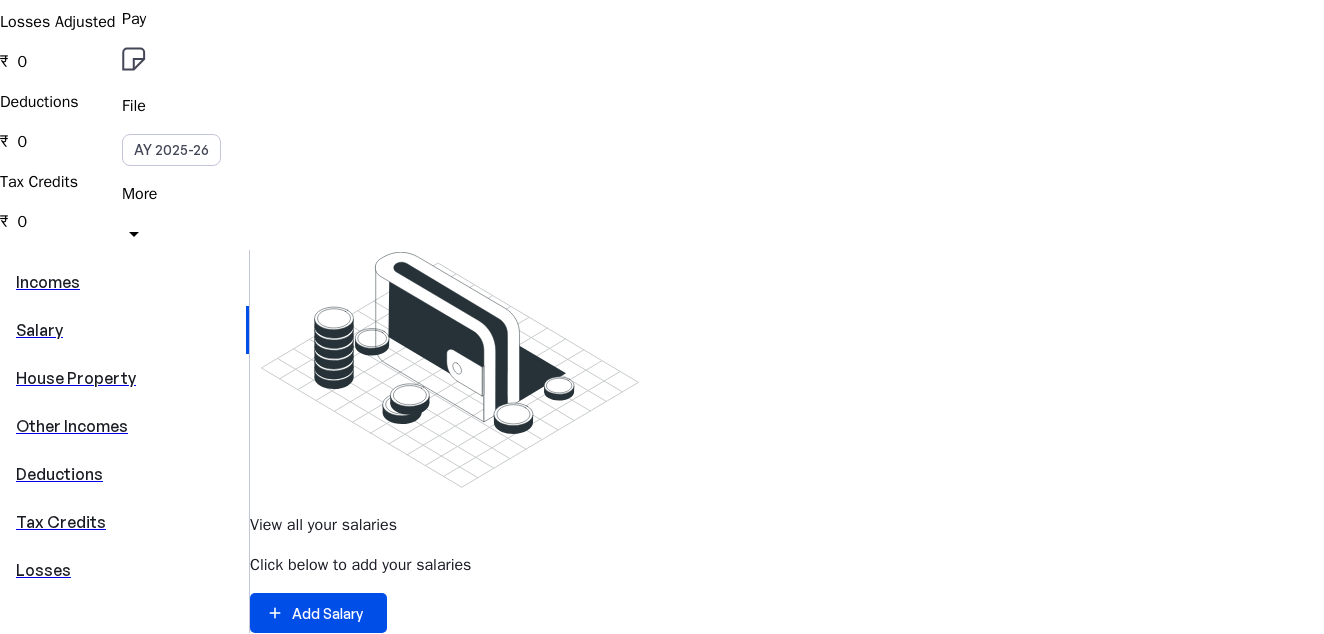 scroll, scrollTop: 303, scrollLeft: 0, axis: vertical 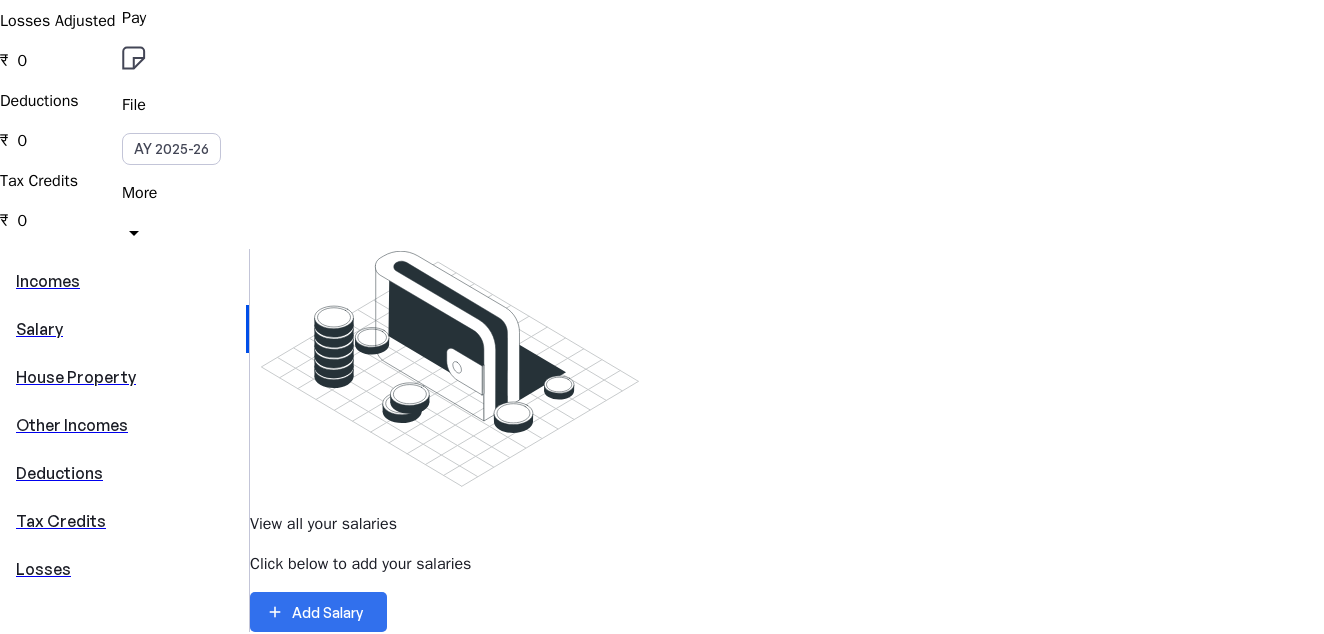 click at bounding box center [318, 612] 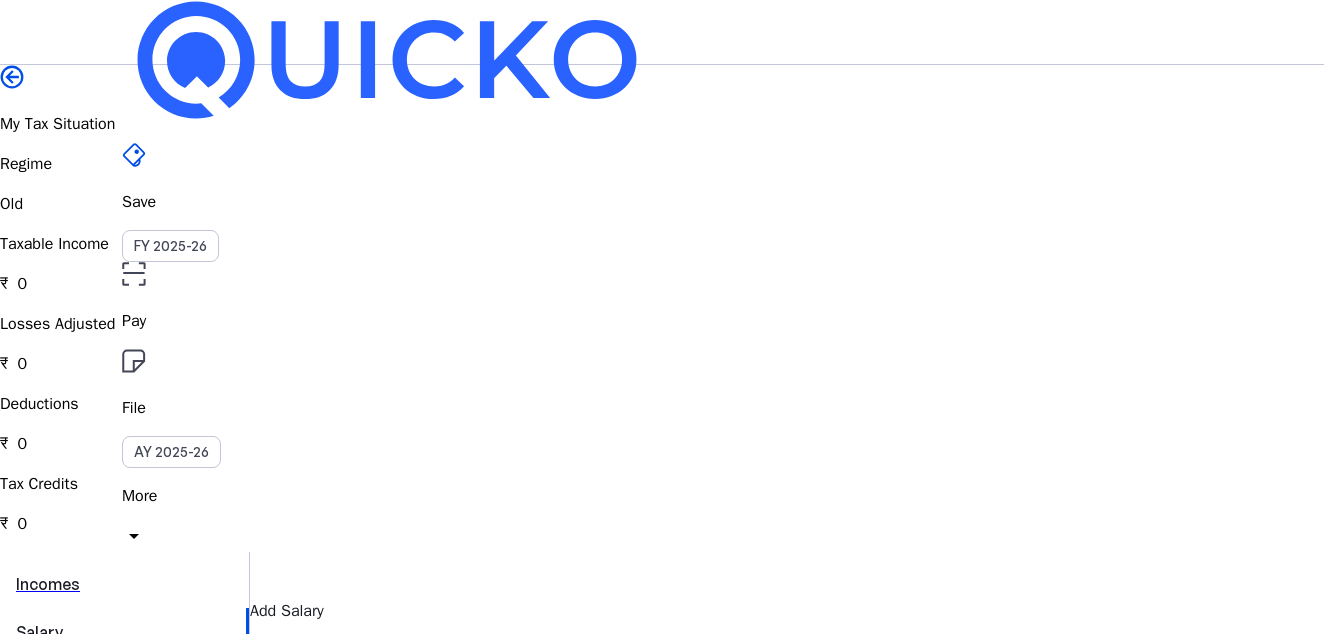 scroll, scrollTop: 0, scrollLeft: 0, axis: both 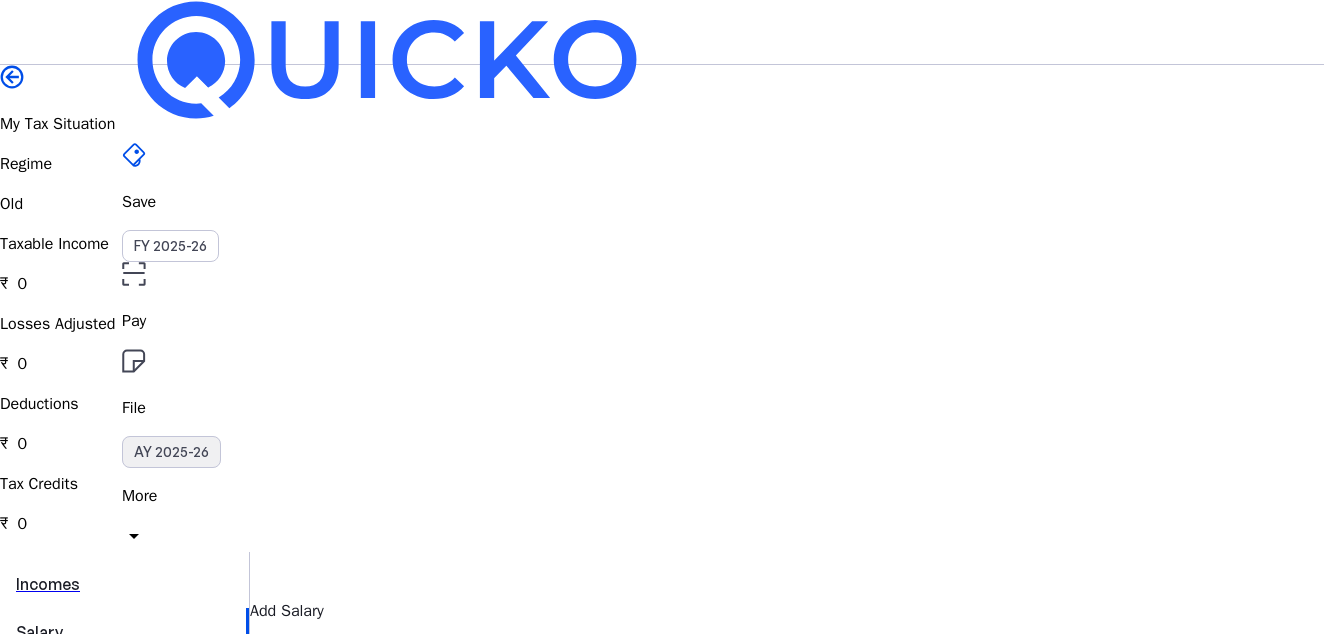 click on "AY 2025-26" at bounding box center (171, 452) 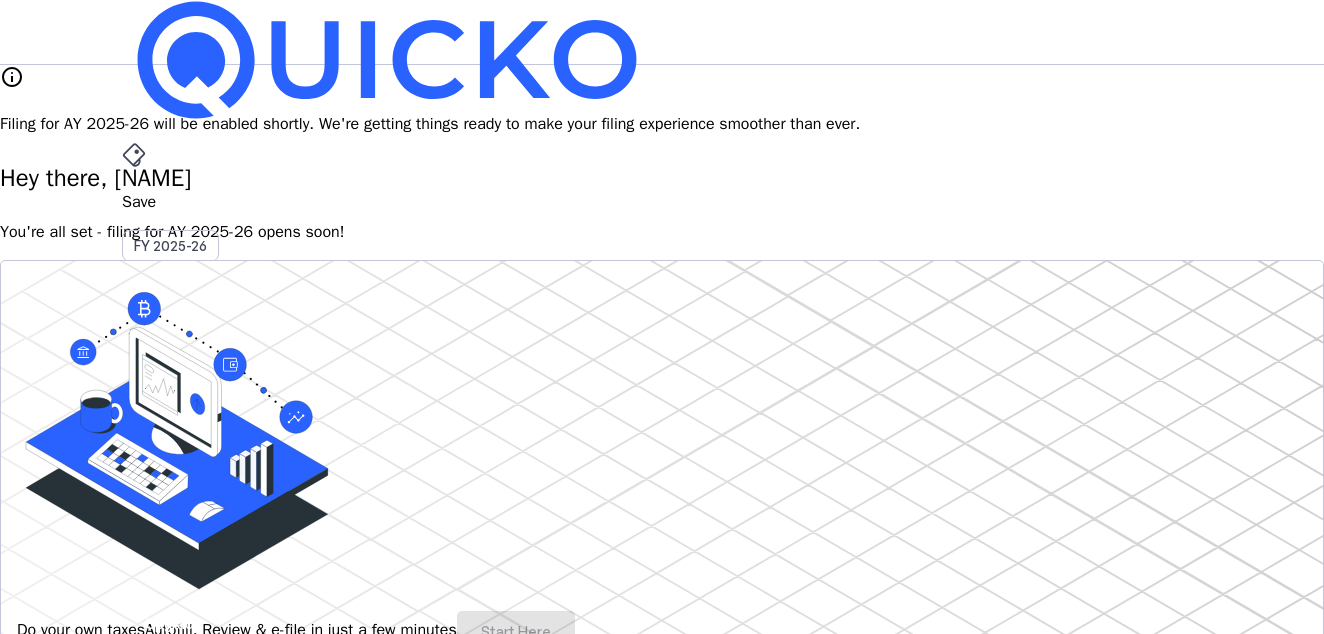 scroll, scrollTop: 0, scrollLeft: 0, axis: both 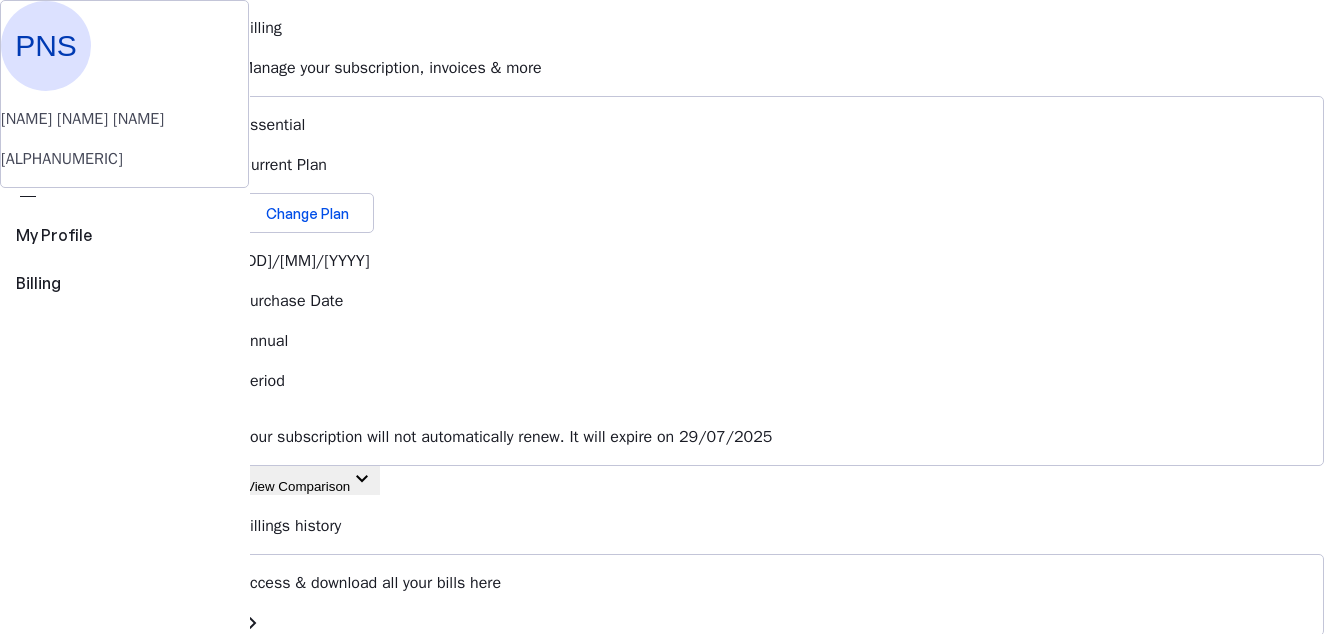click on "View Comparison" at bounding box center (298, 486) 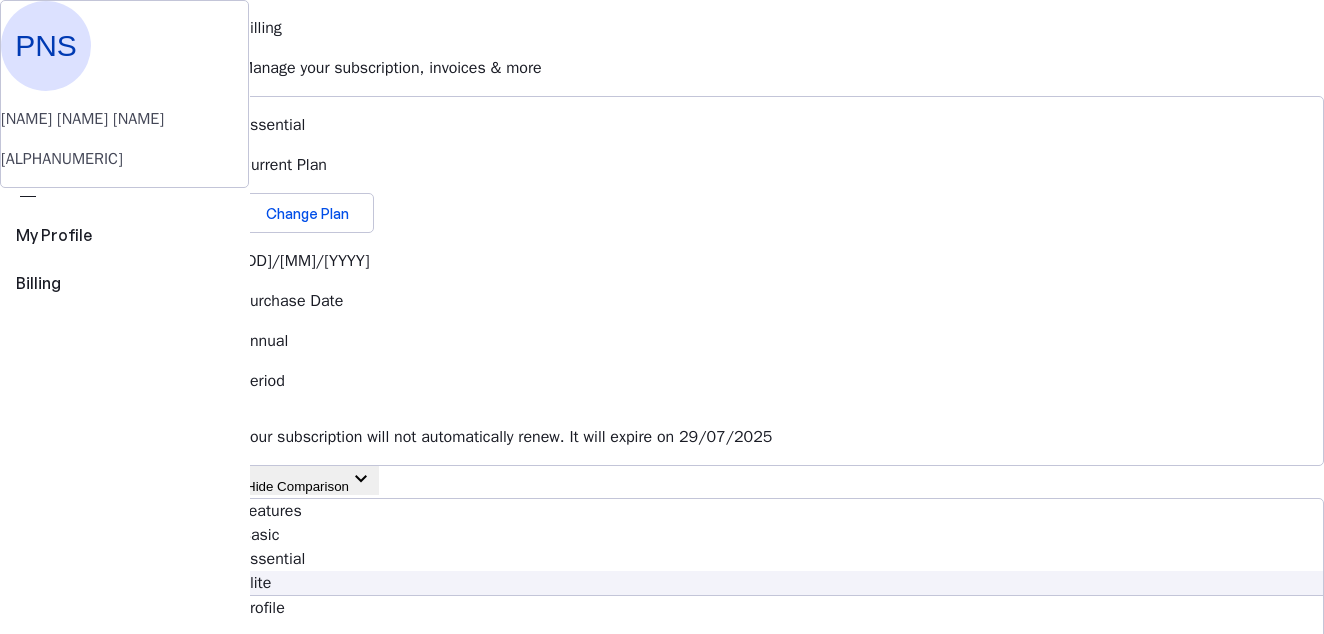 click on "Hide Comparison" at bounding box center (297, 486) 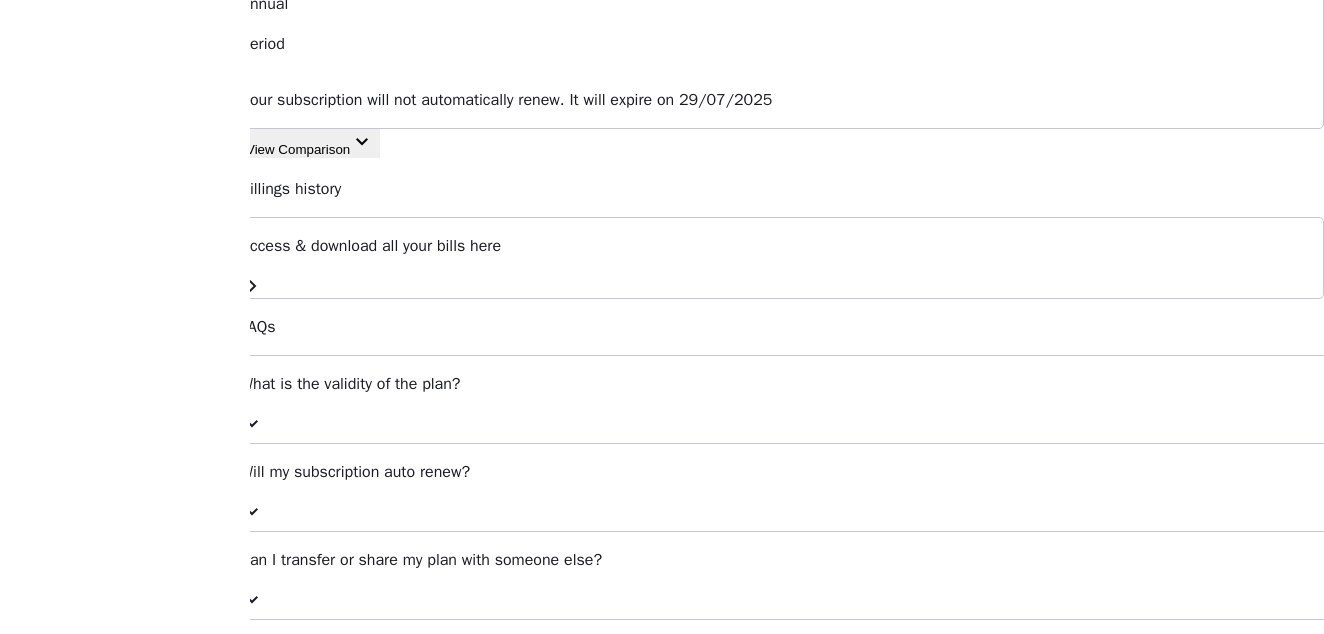 scroll, scrollTop: 404, scrollLeft: 0, axis: vertical 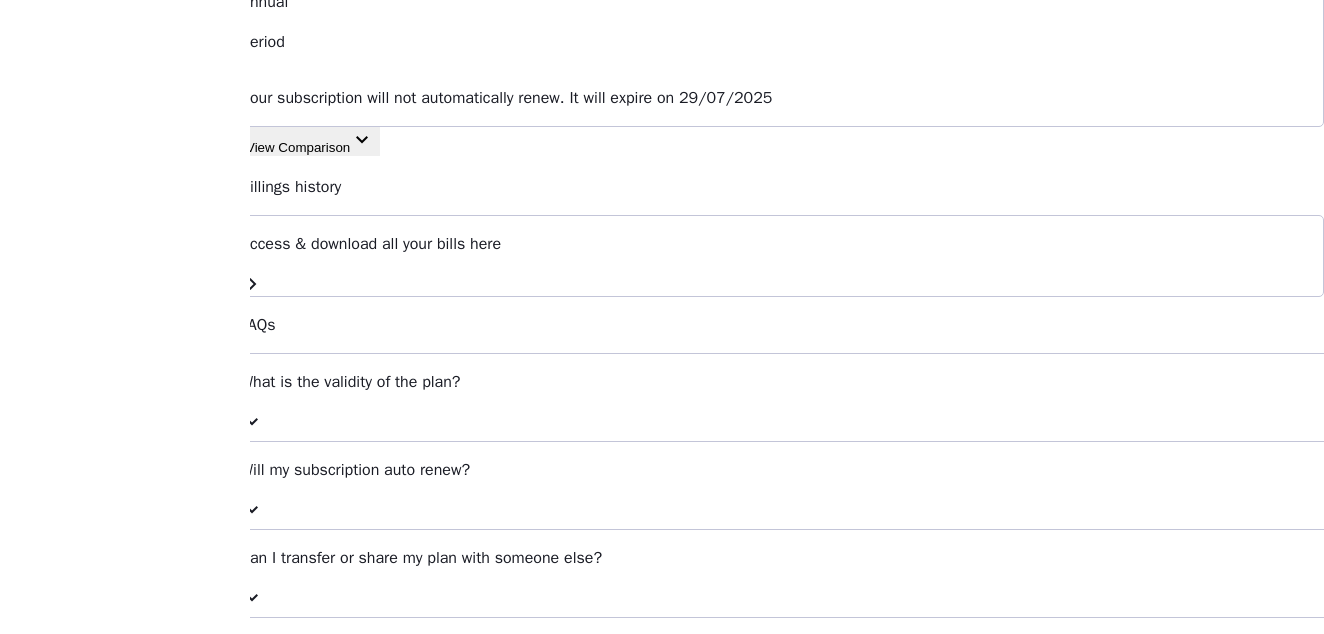 click on "What is the validity of the plan?  expand_more" at bounding box center (782, 405) 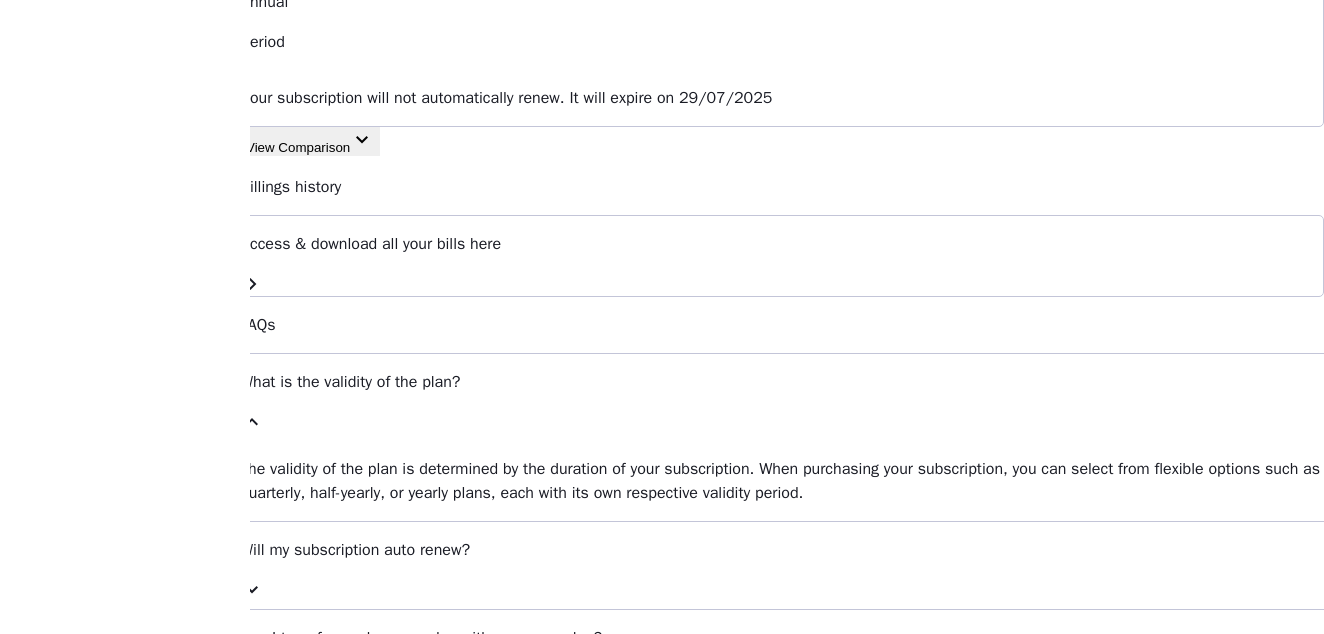 click on "What is the validity of the plan?  expand_less" at bounding box center [782, 405] 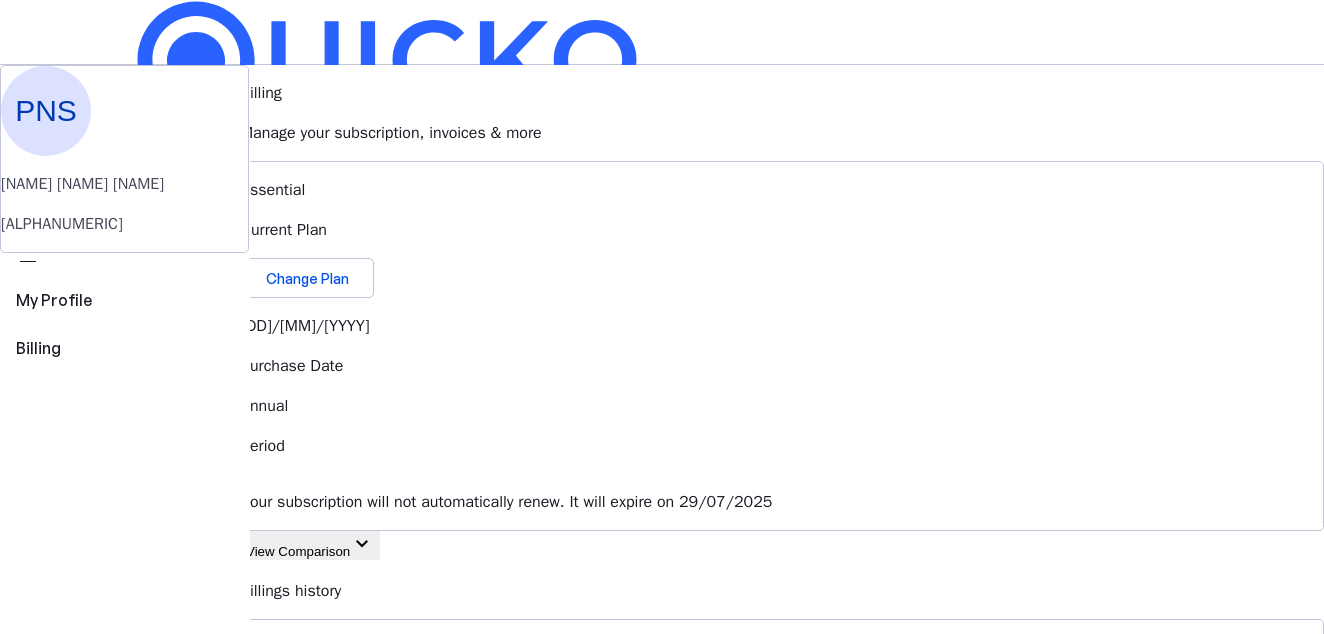 scroll, scrollTop: 0, scrollLeft: 0, axis: both 